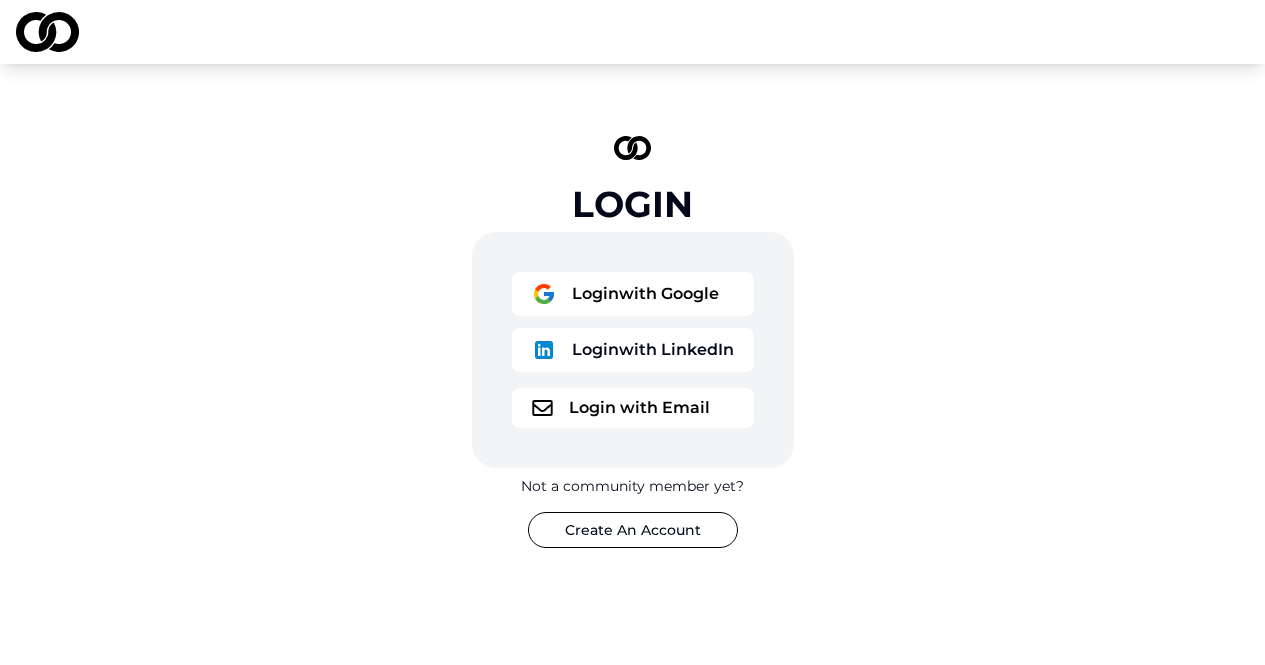scroll, scrollTop: 0, scrollLeft: 0, axis: both 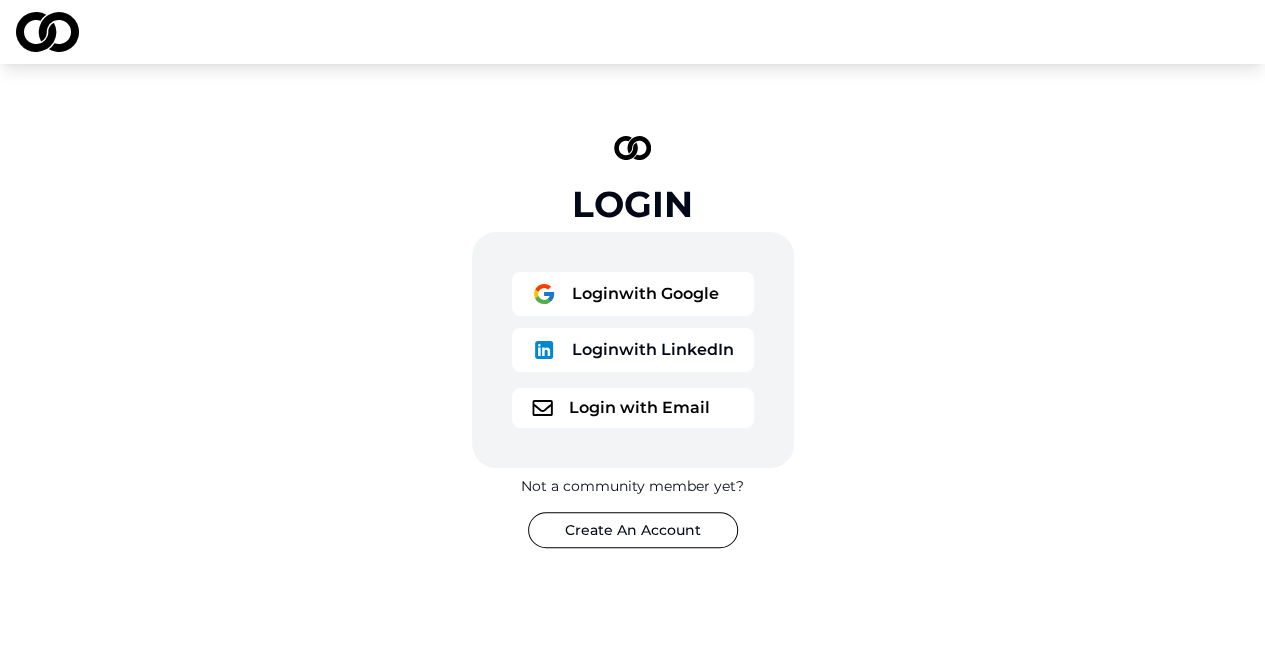 click on "Login with Email" at bounding box center (633, 408) 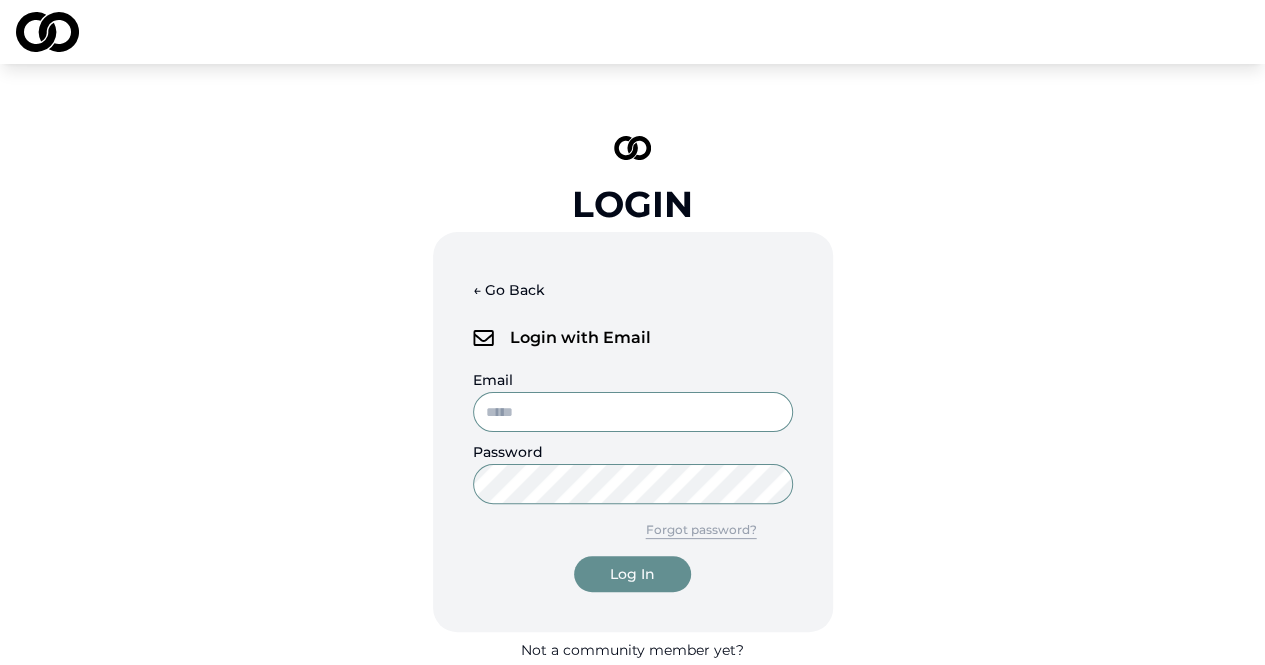 click on "Email" at bounding box center (633, 412) 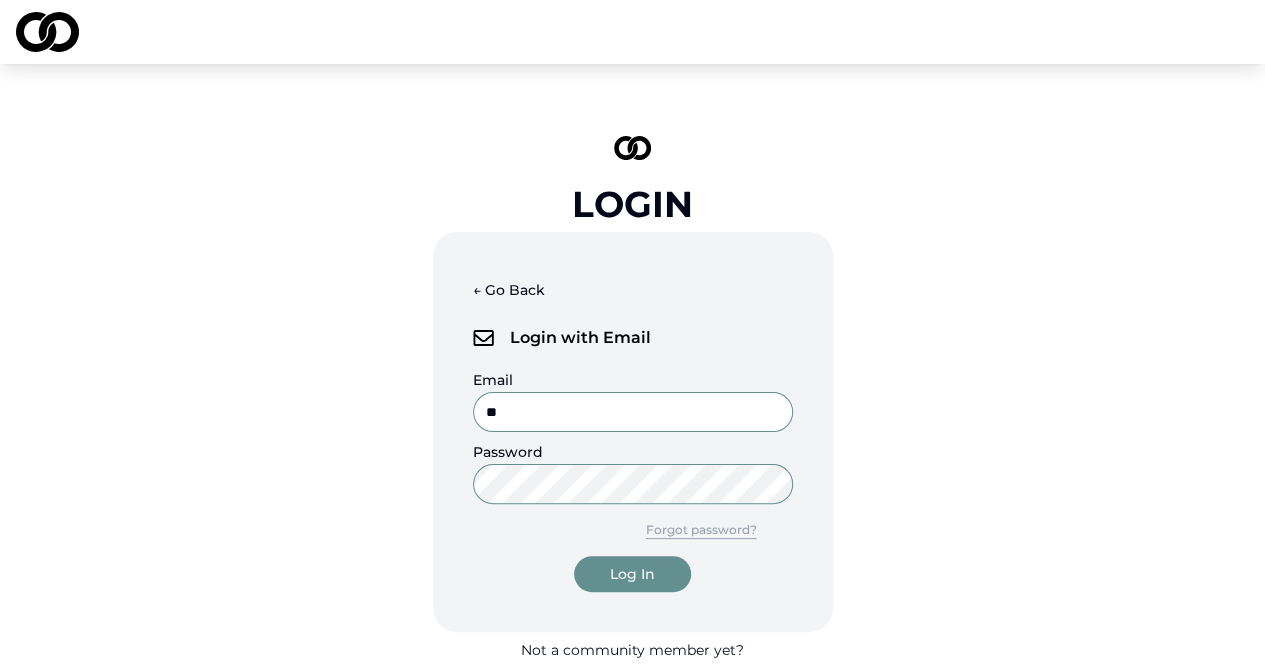 type on "**********" 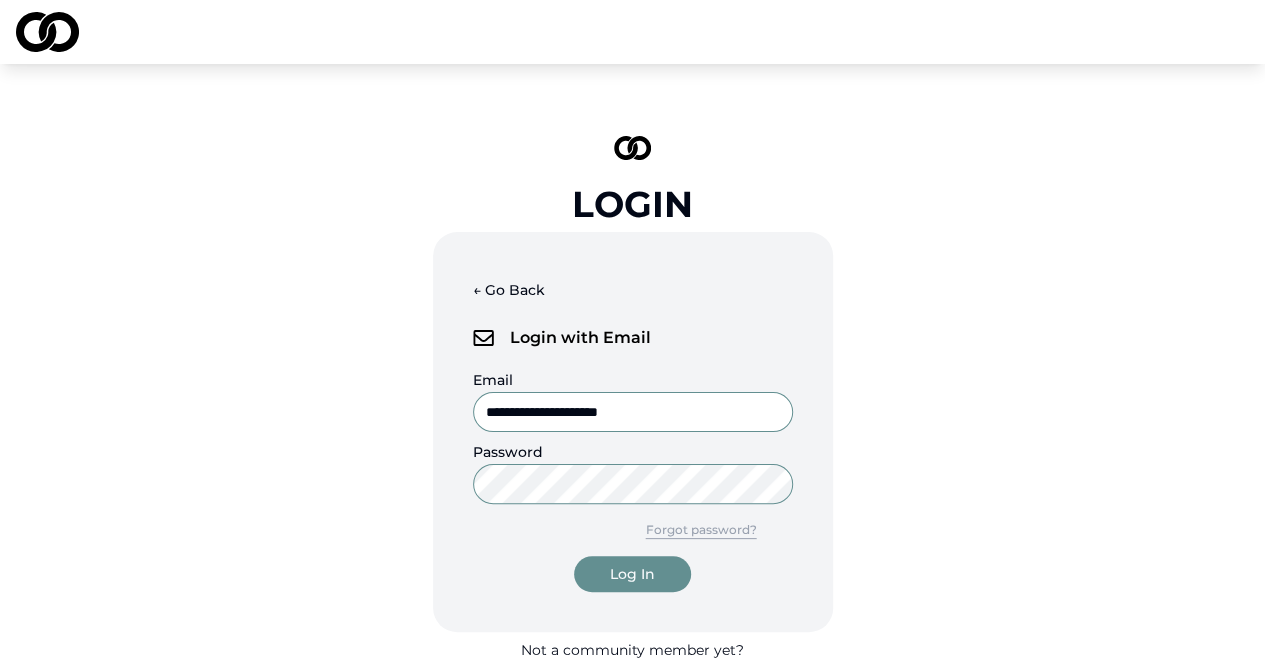 click on "Log In" at bounding box center (632, 574) 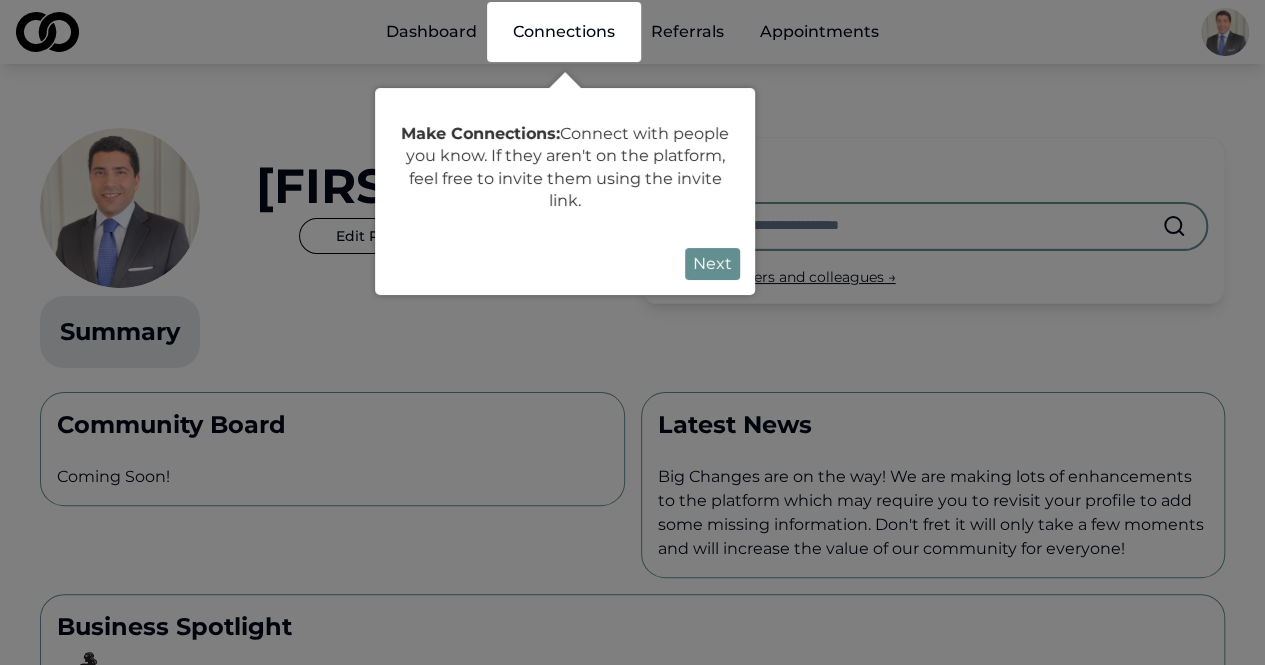 click on "Next" at bounding box center (712, 264) 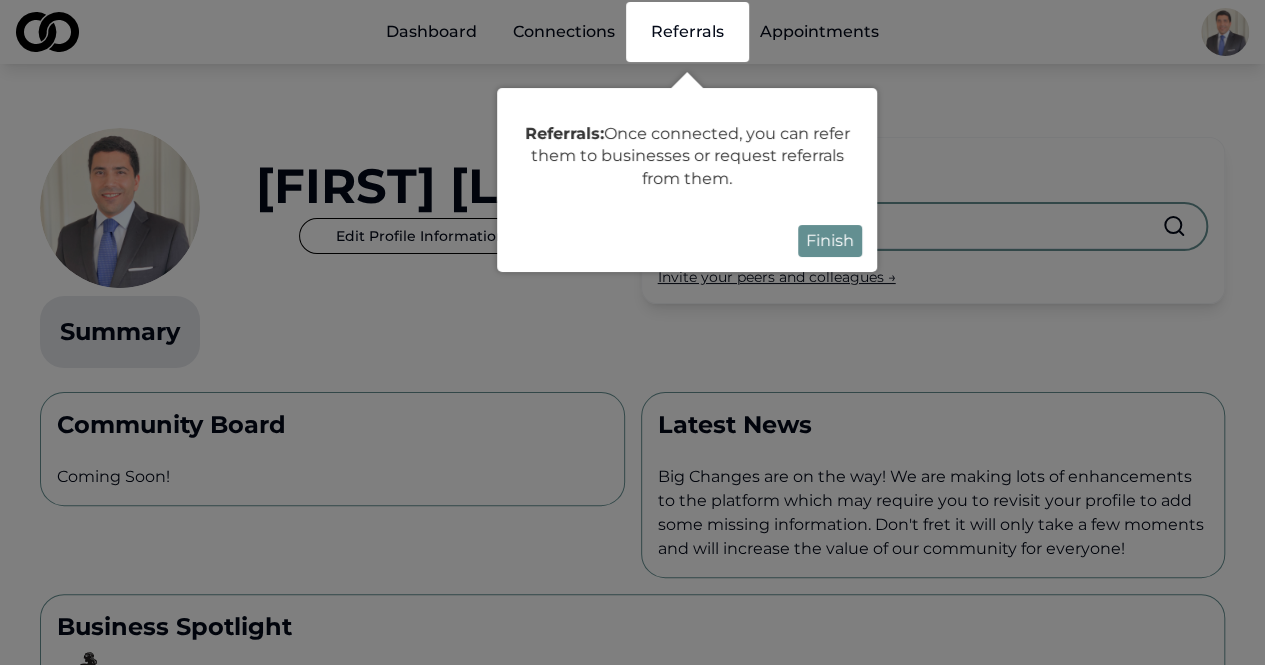 click on "Finish" at bounding box center [830, 241] 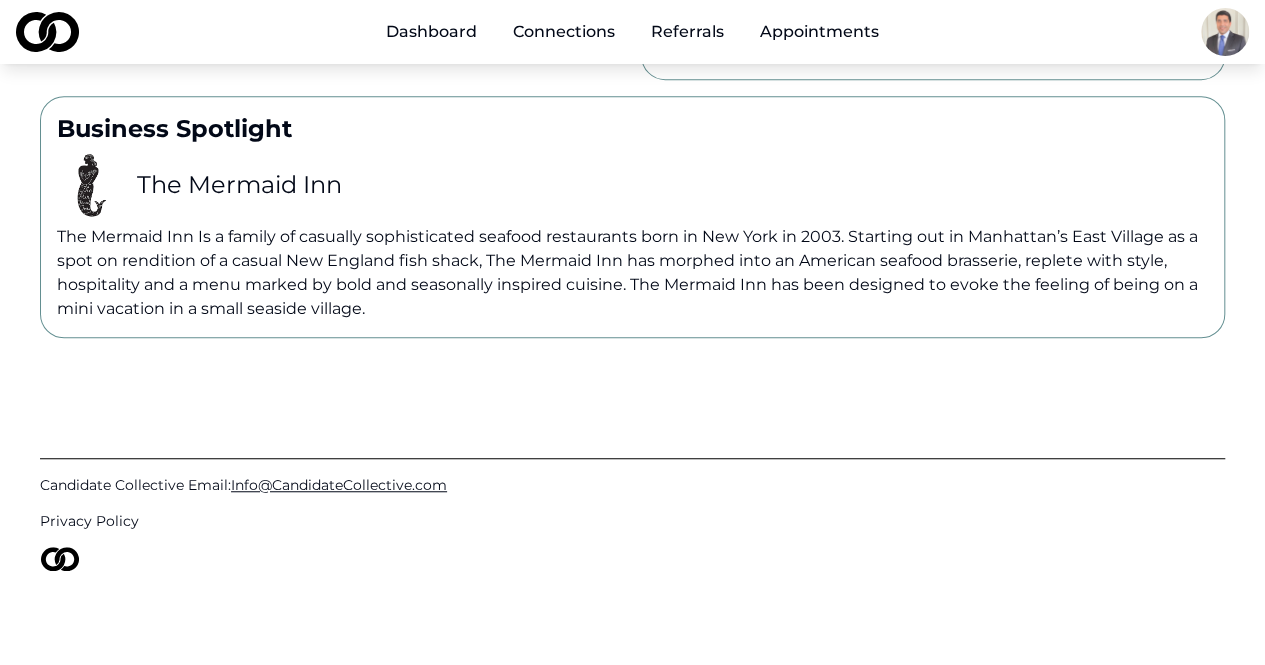 scroll, scrollTop: 0, scrollLeft: 0, axis: both 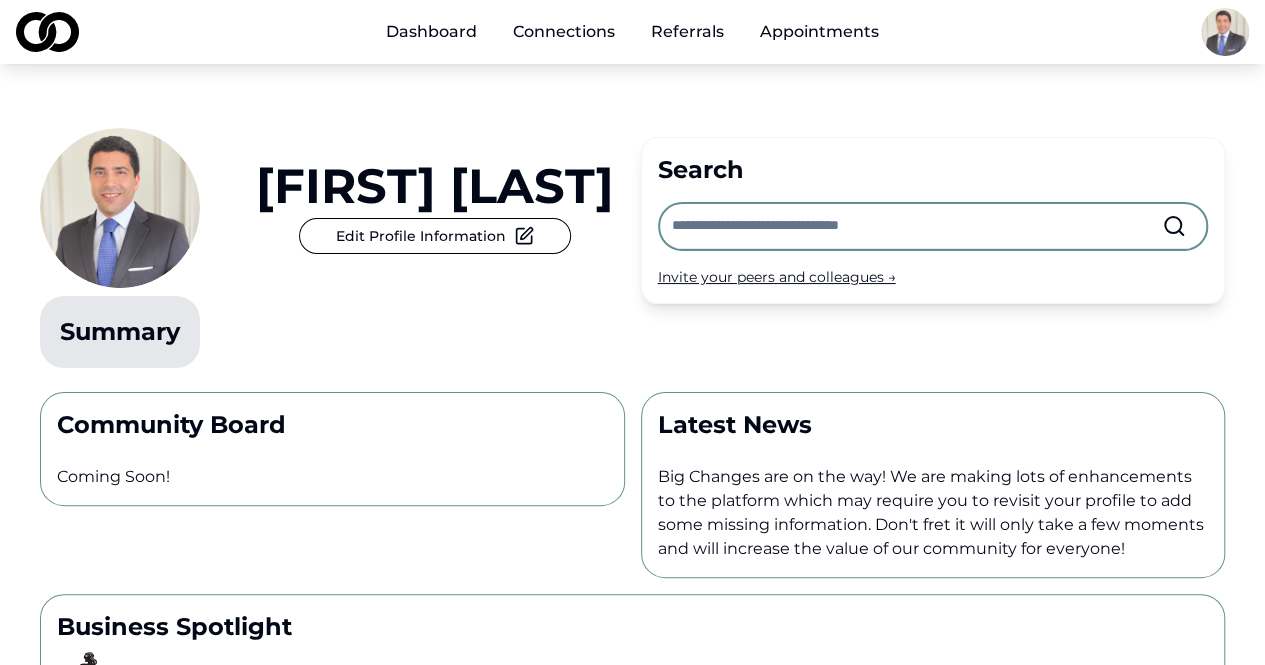 click on "Edit Profile Information" at bounding box center (435, 236) 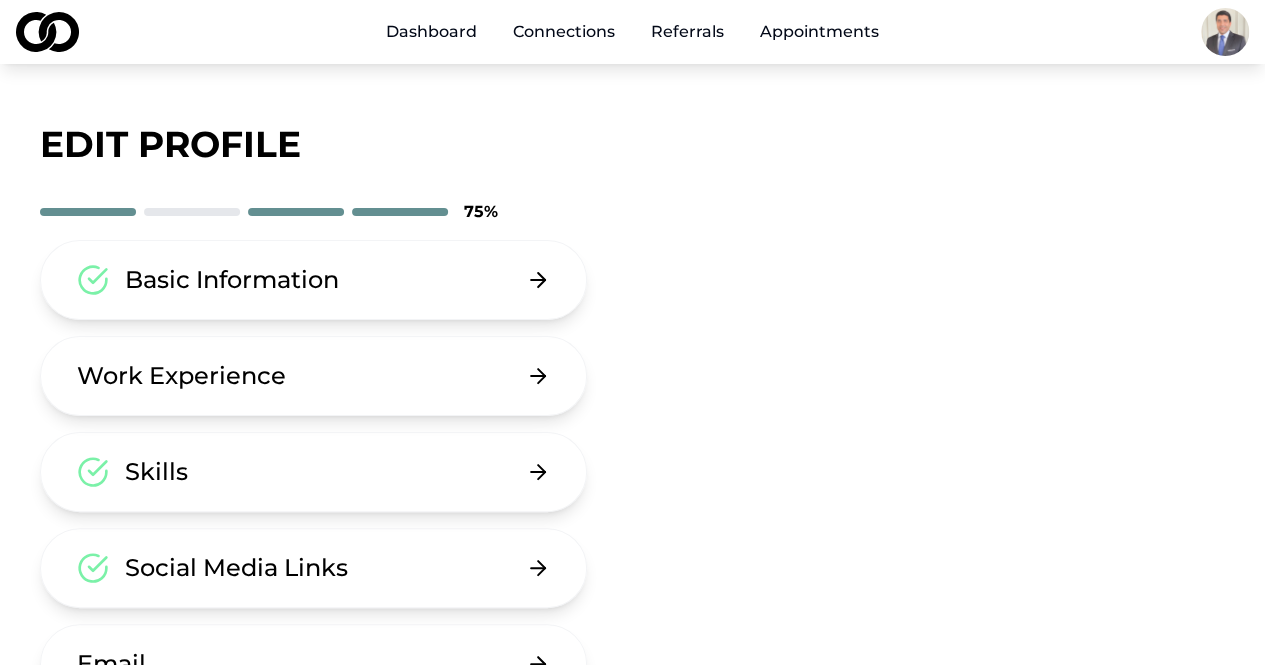 click on "Basic Information" at bounding box center (313, 280) 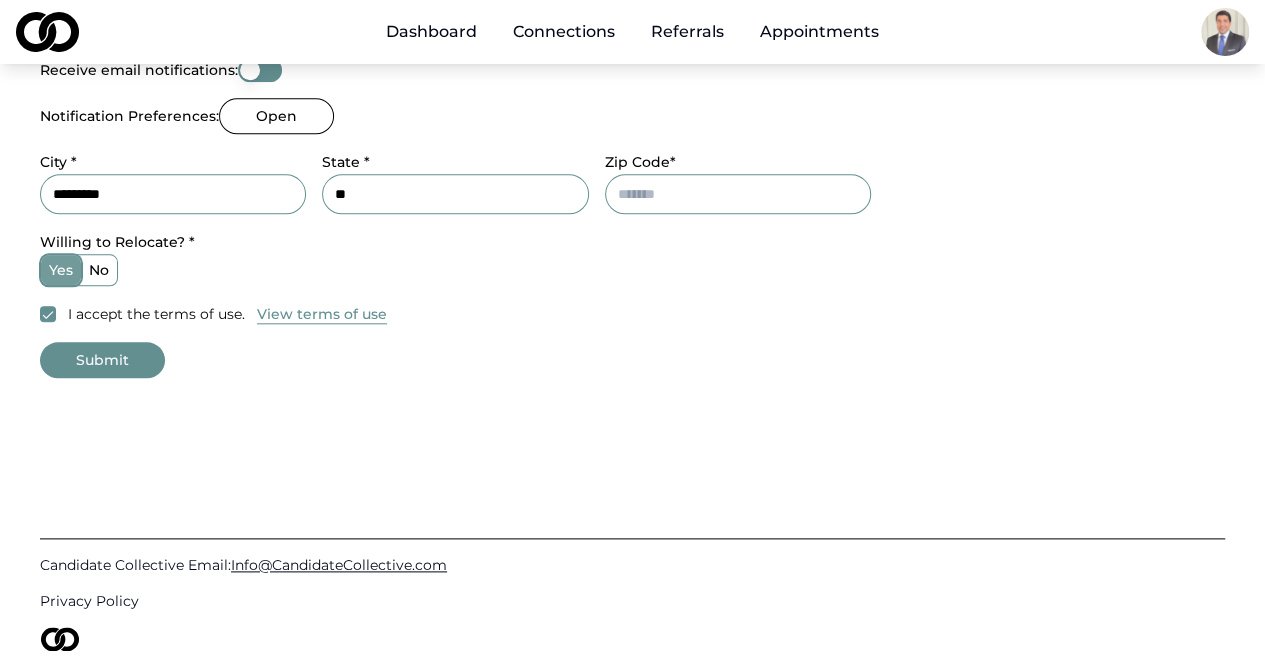 scroll, scrollTop: 932, scrollLeft: 0, axis: vertical 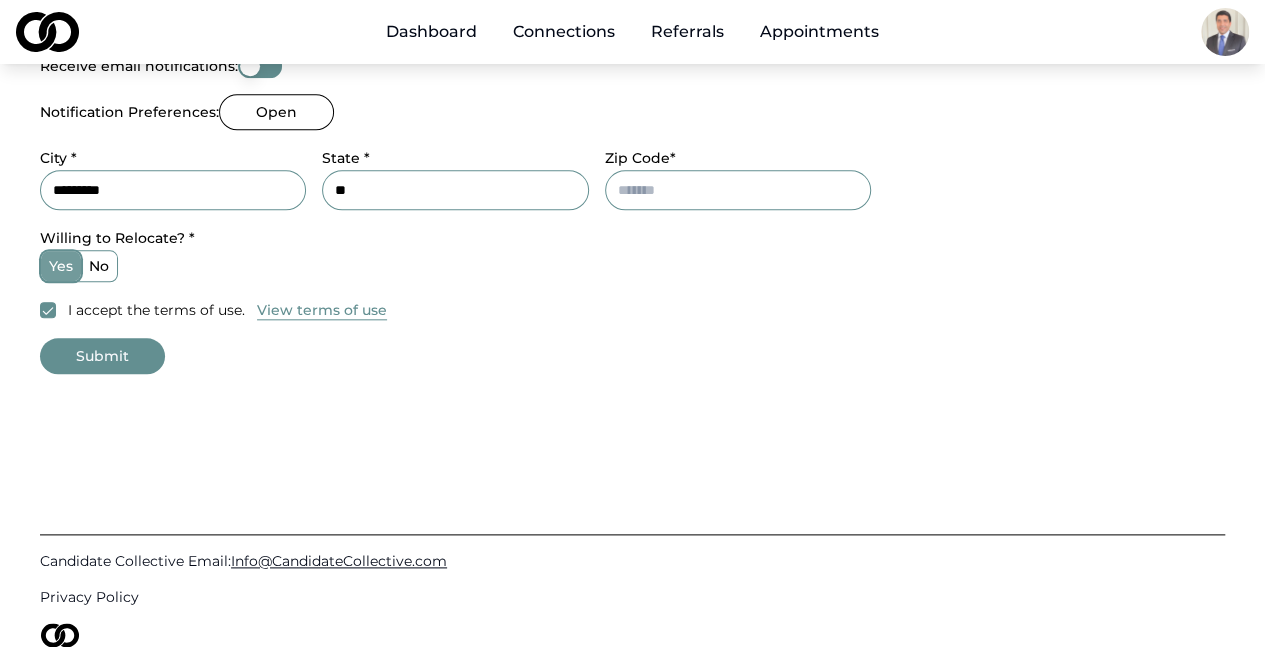 click on "Zip Code*" at bounding box center (738, 190) 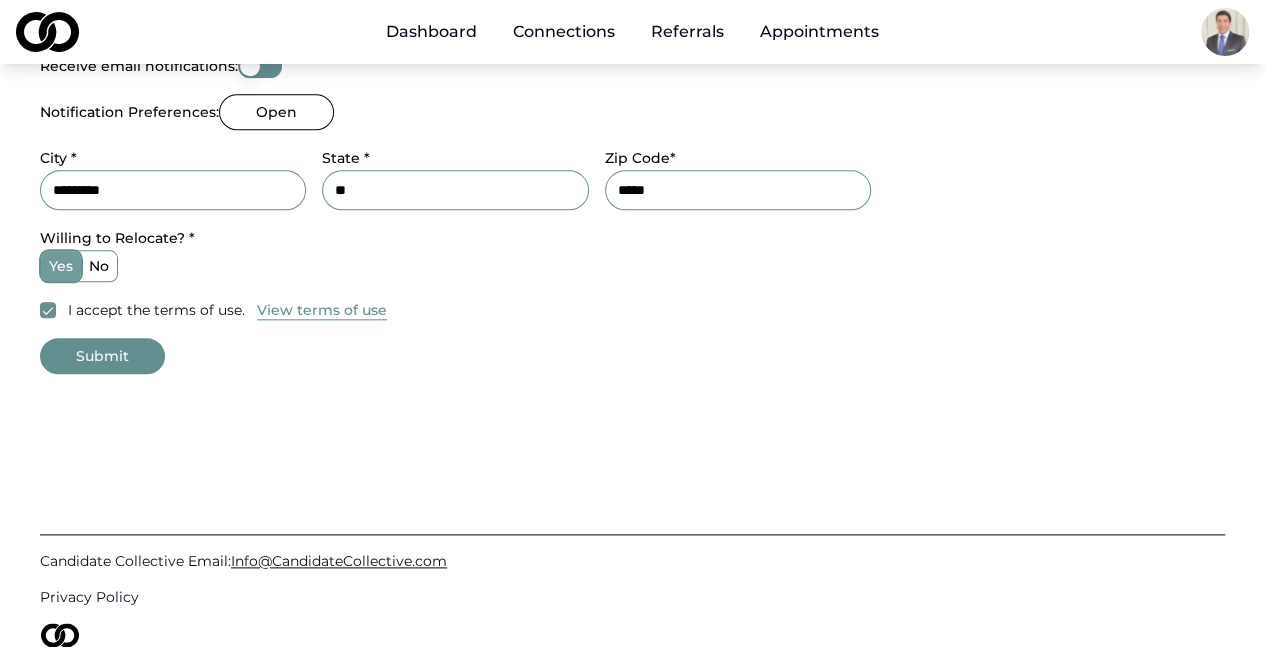 click on "**********" at bounding box center [632, -600] 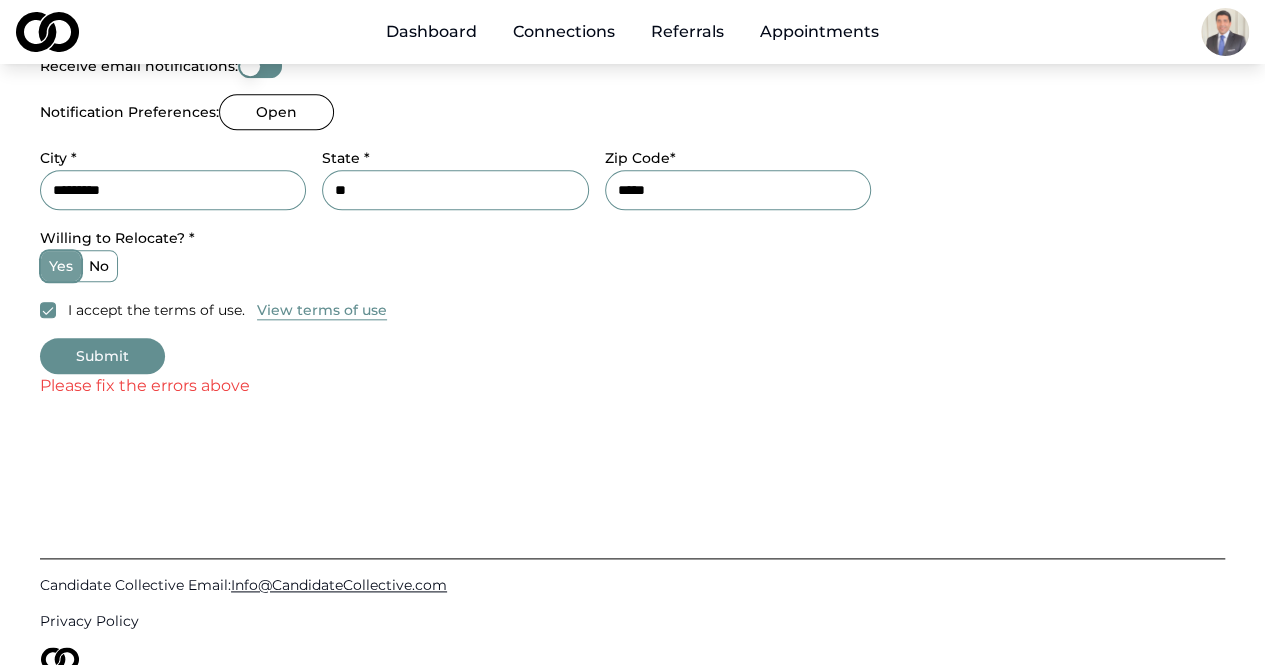 click on "Submit" at bounding box center (102, 356) 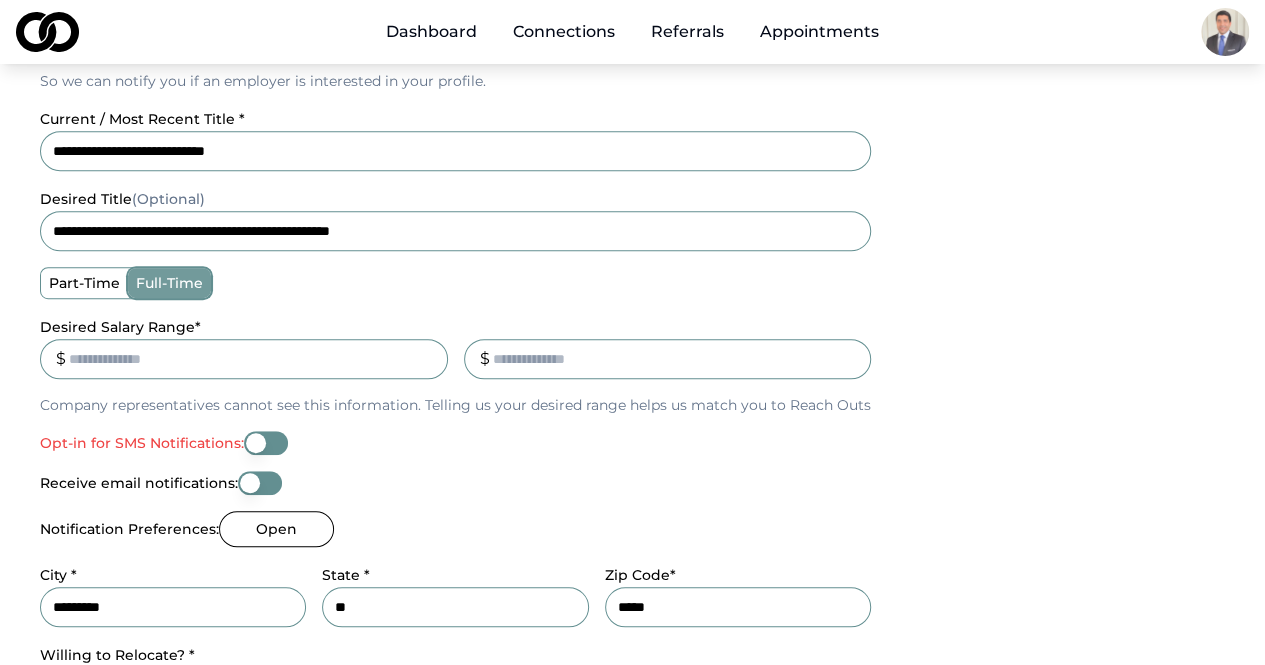 scroll, scrollTop: 518, scrollLeft: 0, axis: vertical 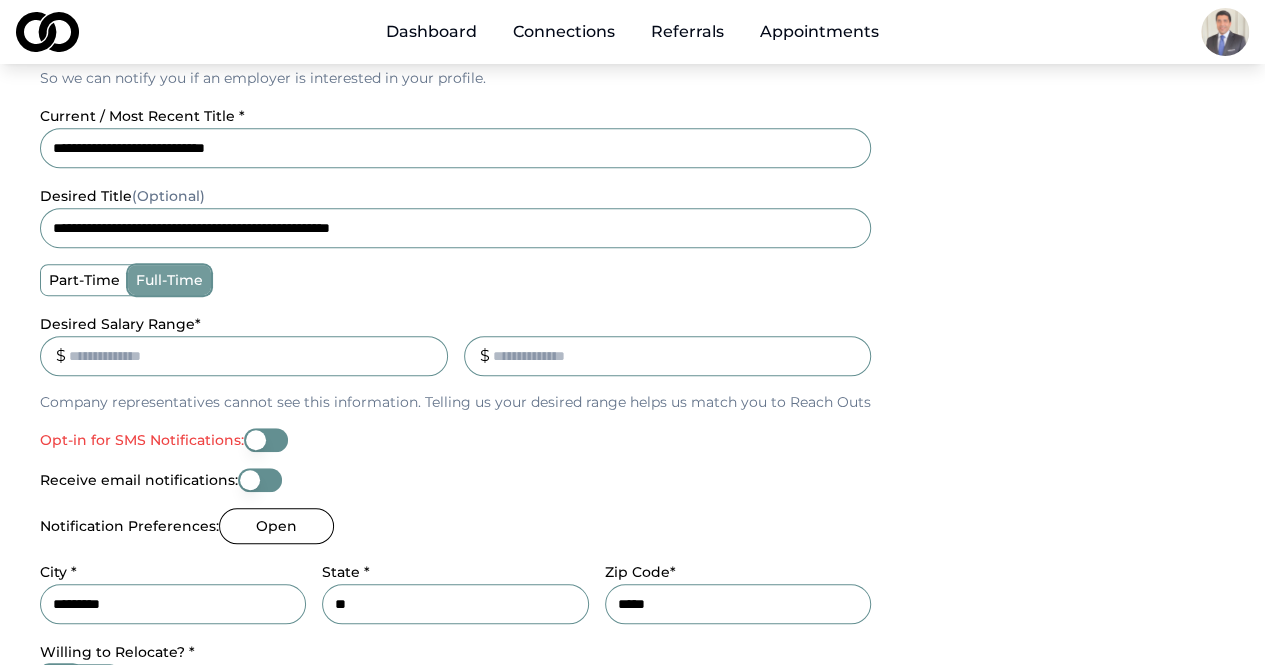 click on "Opt-in for SMS Notifications:" at bounding box center (266, 440) 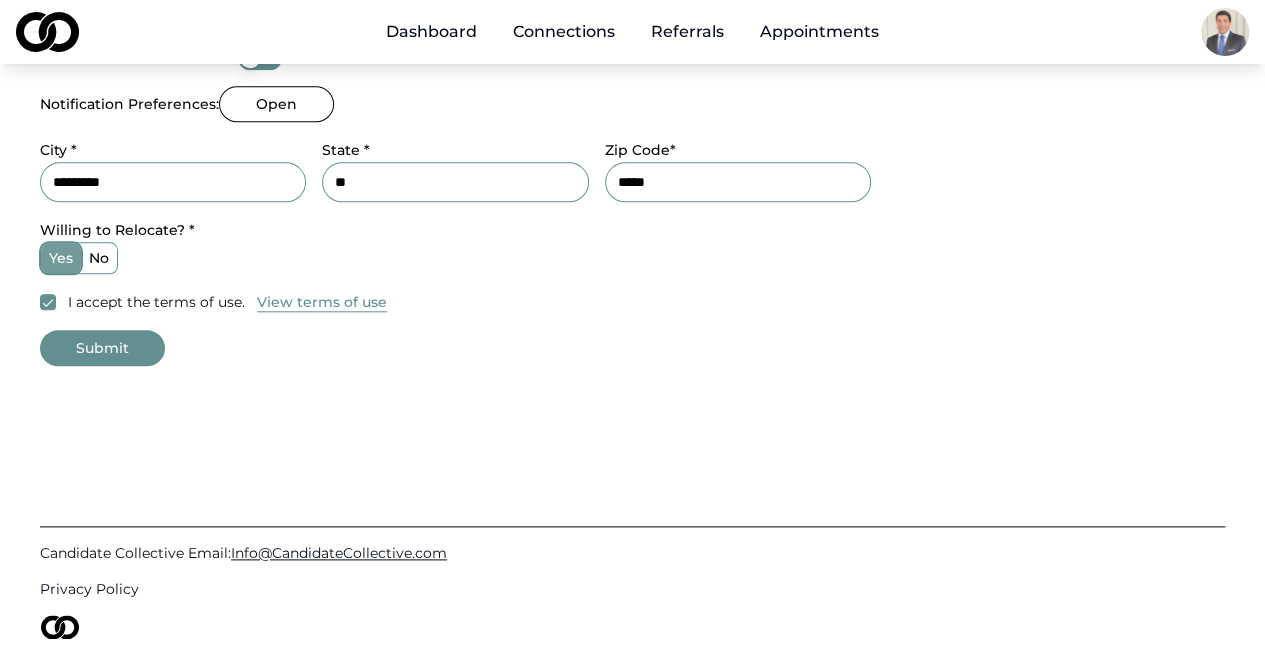 scroll, scrollTop: 942, scrollLeft: 0, axis: vertical 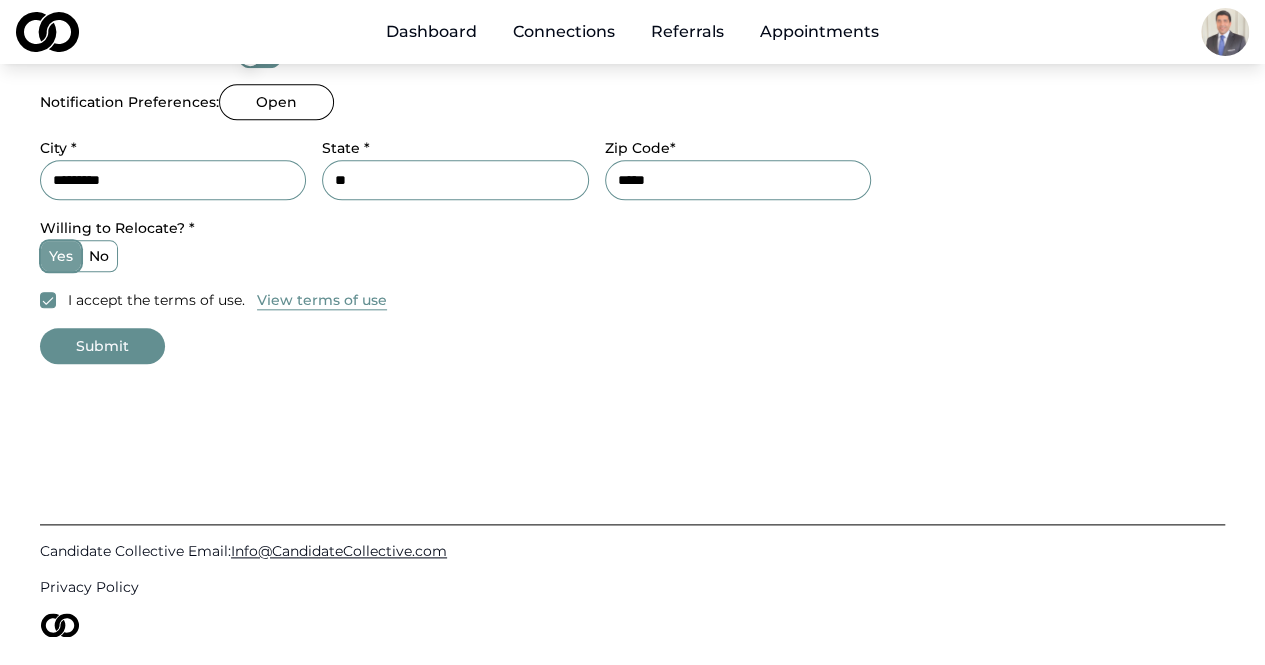 click on "Submit" at bounding box center (102, 346) 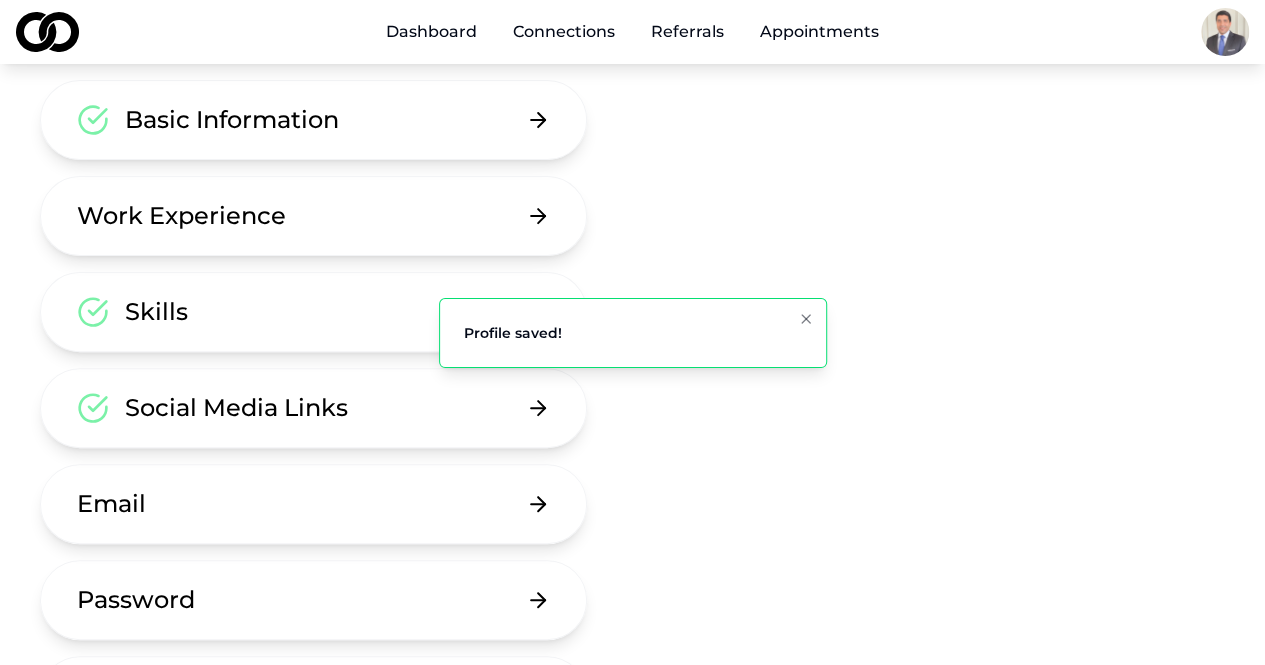 scroll, scrollTop: 174, scrollLeft: 0, axis: vertical 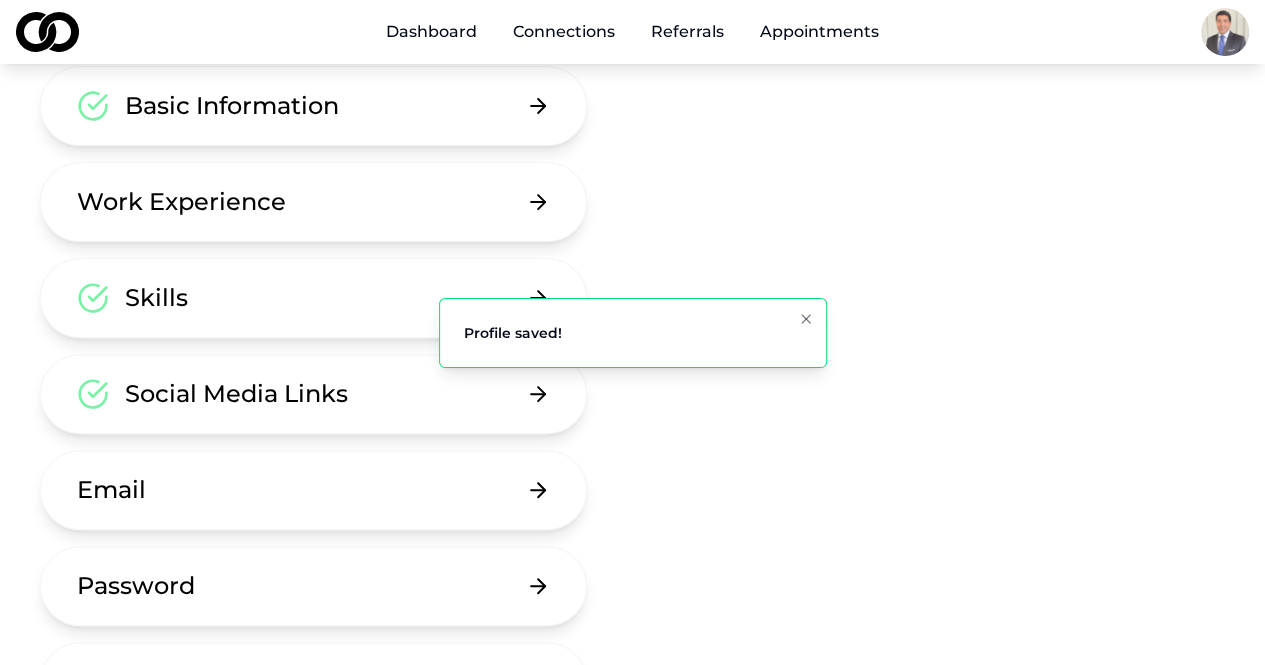 click on "Social Media Links" at bounding box center [236, 394] 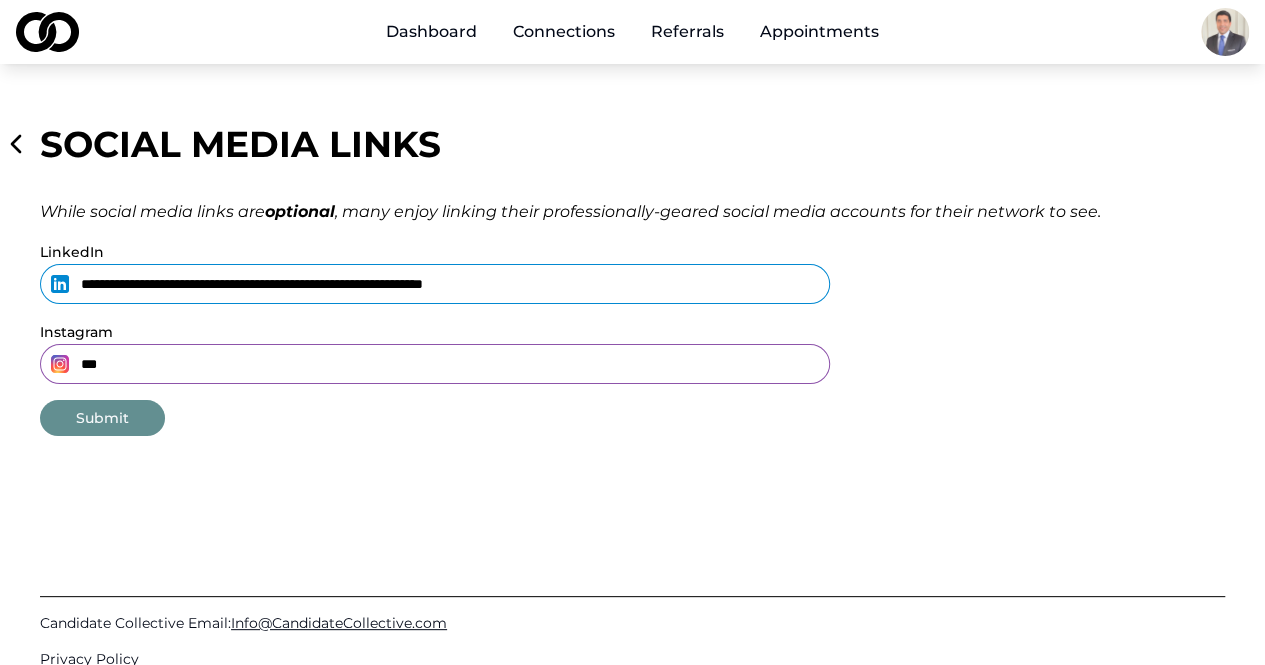 drag, startPoint x: 628, startPoint y: 292, endPoint x: 68, endPoint y: 296, distance: 560.0143 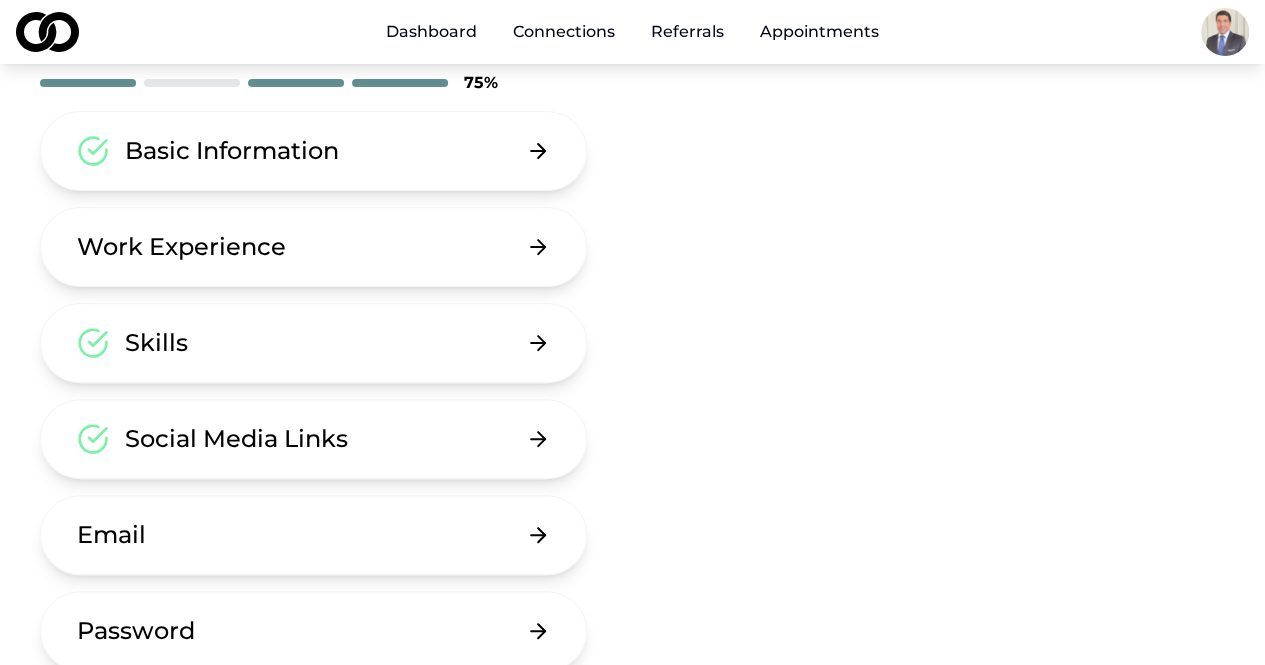 scroll, scrollTop: 127, scrollLeft: 0, axis: vertical 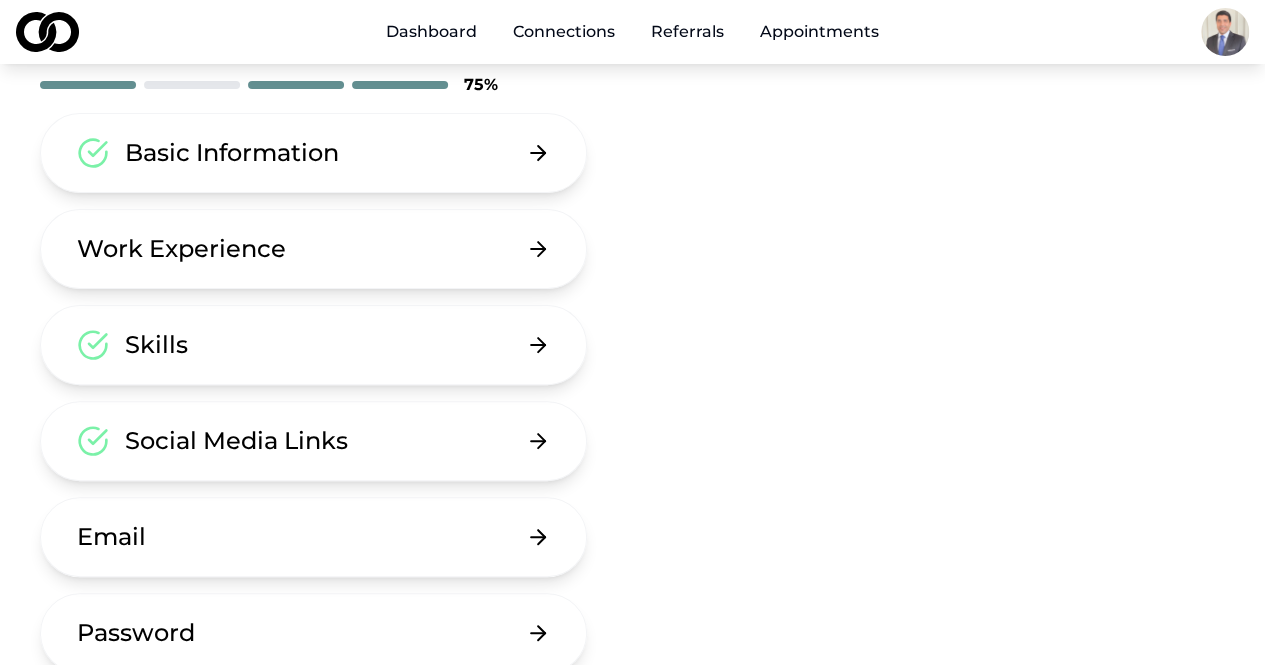click on "Work Experience" at bounding box center (181, 249) 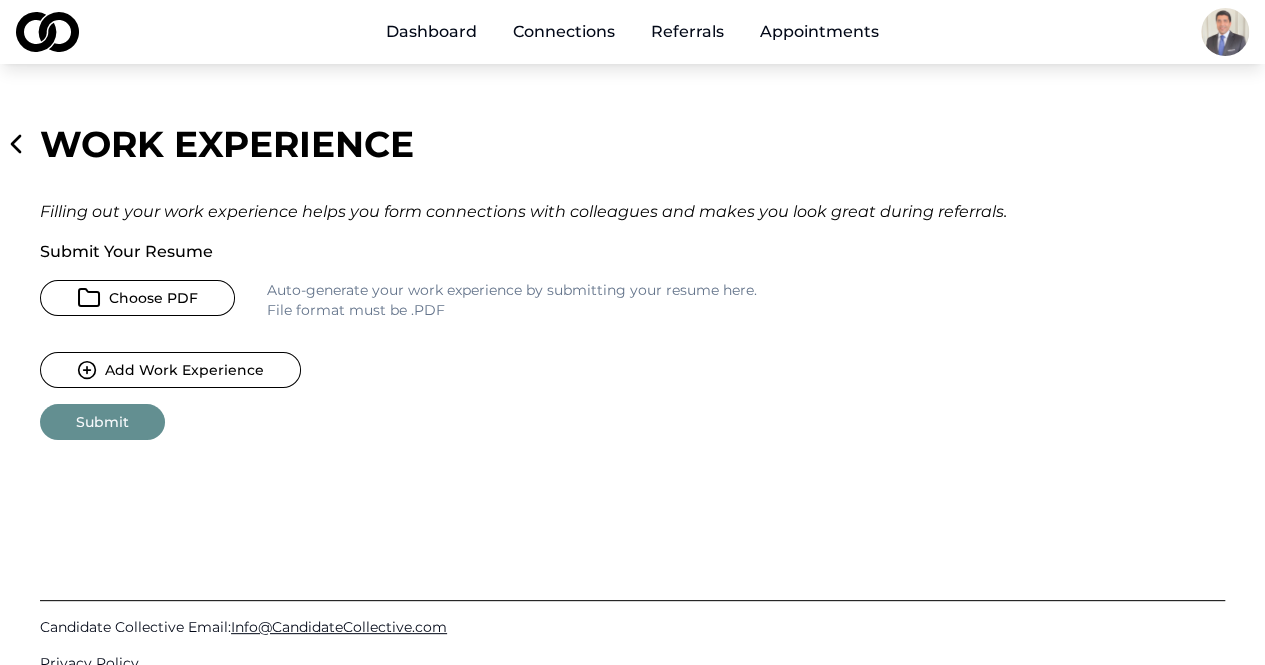 click on "Choose PDF" at bounding box center (137, 298) 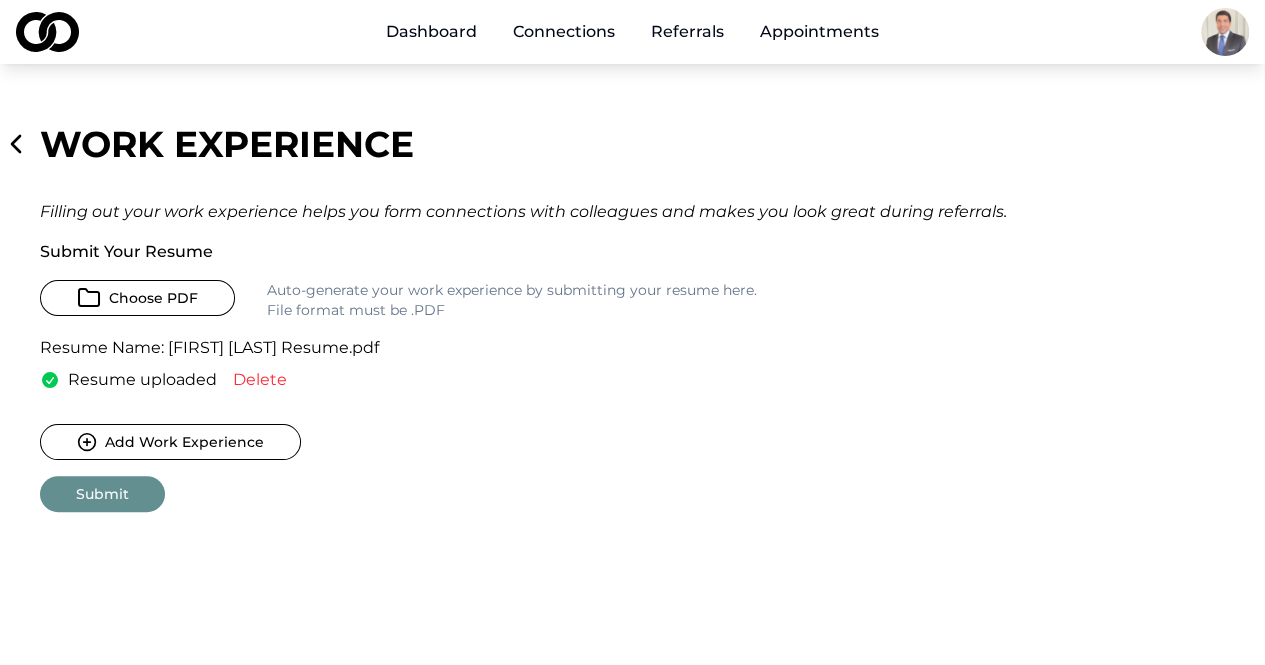 click on "Submit Your Resume Choose PDF Auto-generate your work experience by submitting your resume here. File format must be .PDF Resume Name:   [FIRST] [LAST] Resume.pdf Resume uploaded Delete Add Work Experience Submit" at bounding box center (484, 376) 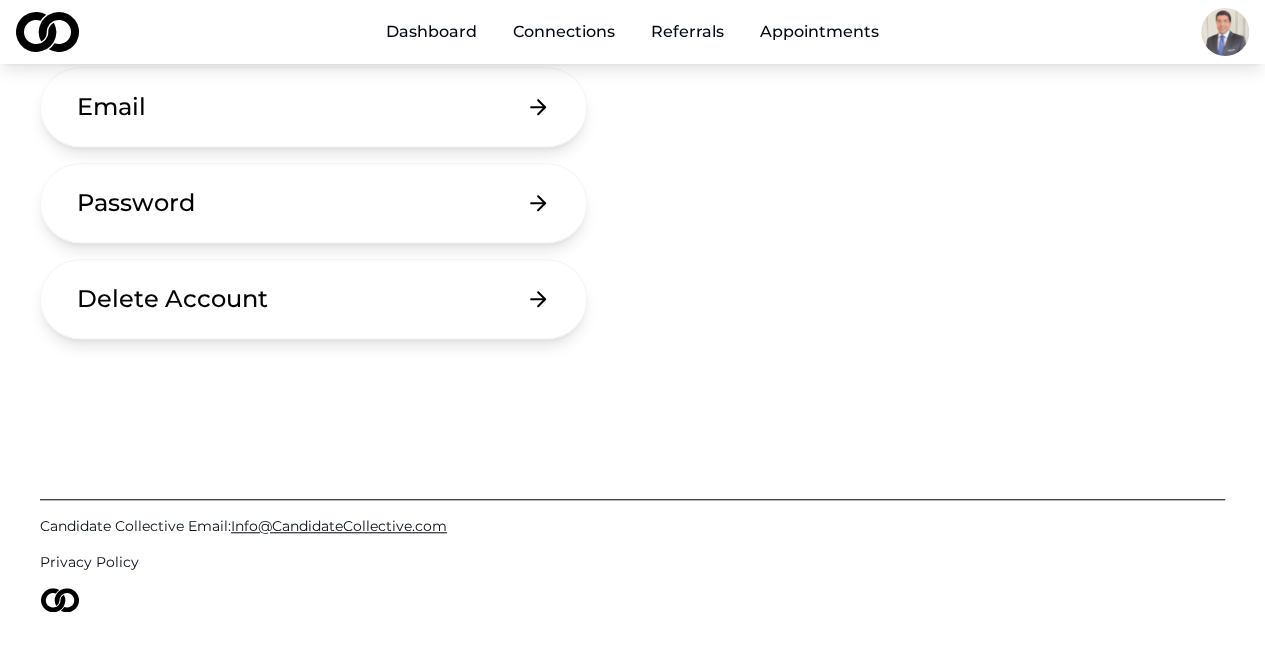 scroll, scrollTop: 0, scrollLeft: 0, axis: both 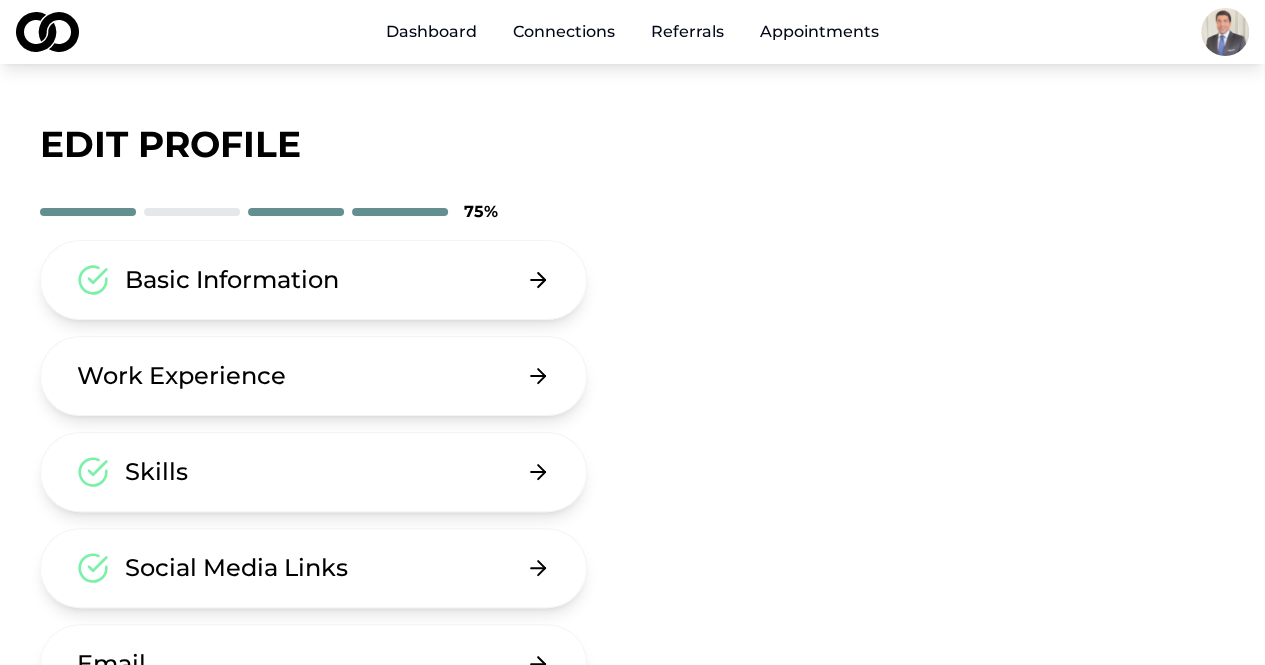 click on "Appointments" at bounding box center [819, 32] 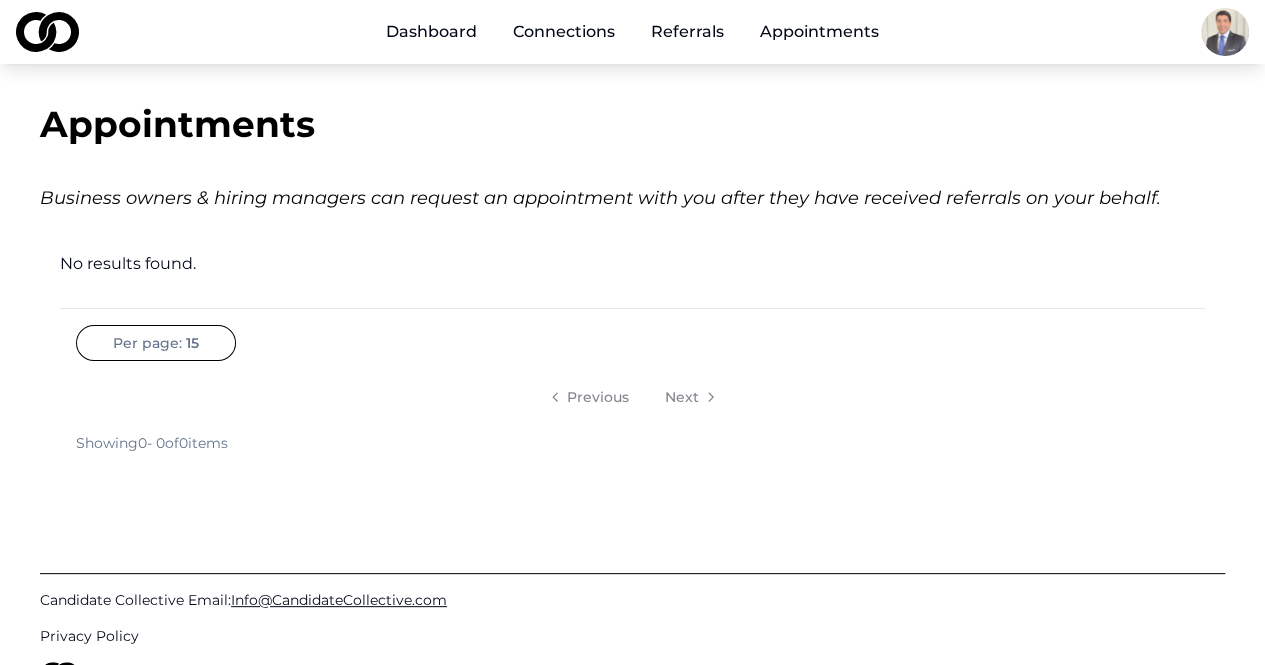 scroll, scrollTop: 116, scrollLeft: 0, axis: vertical 